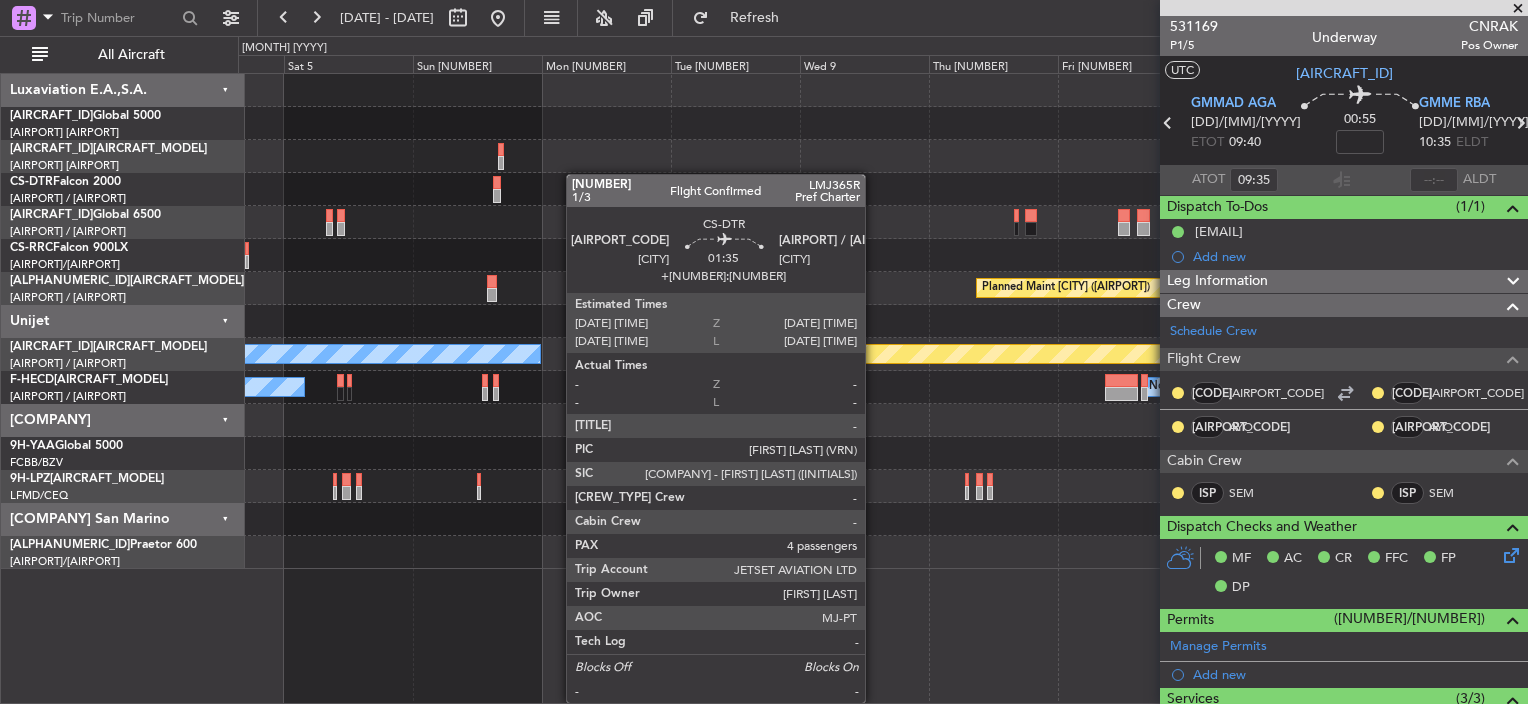 scroll, scrollTop: 0, scrollLeft: 0, axis: both 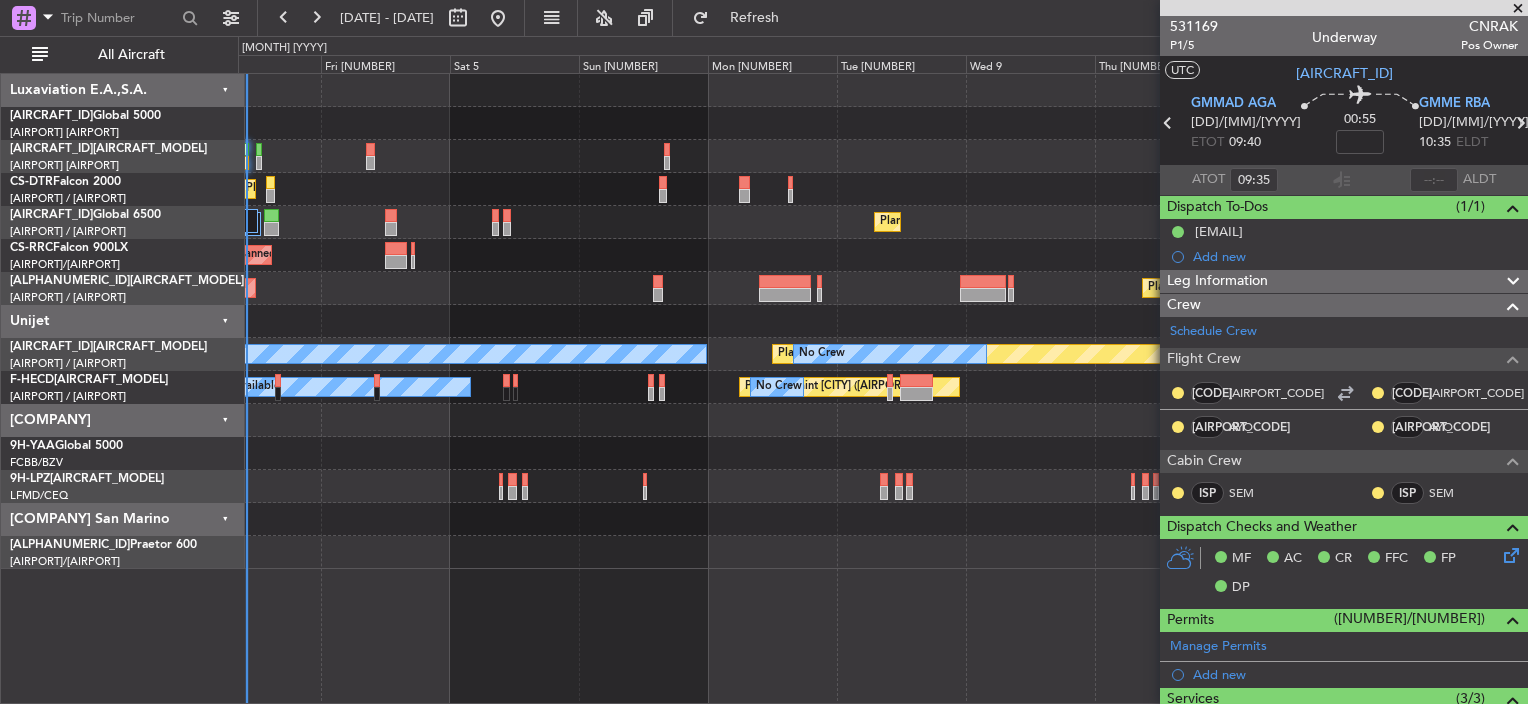 click on "Planned Maint [CITY] ([AIRPORT])
Planned Maint [CITY]
No Crew
Planned Maint [CITY] ([AIRPORT])
Planned Maint [CITY] ([AIRPORT])
Planned Maint [CITY] ([AIRPORT])
No Crew
A/C Unavailable
No Crew
No Crew
Planned Maint [CITY] ([AIRPORT])
No Crew
A/C Unavailable
No Crew
No Crew
Unplanned Maint [CITY] ([AIRPORT])" at bounding box center [882, 321] 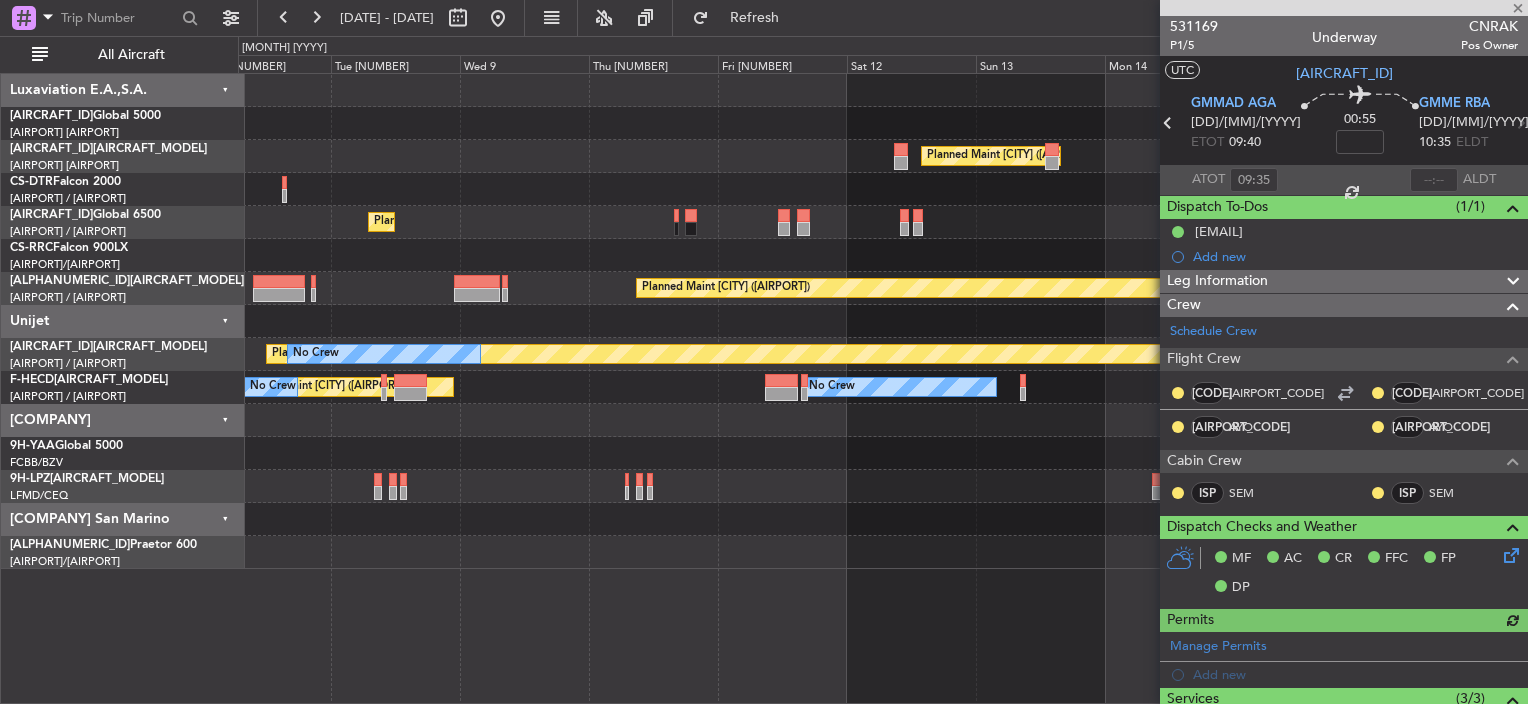 click on "Planned Maint [CITY] ([AIRPORT_CODE])
No Crew
No Crew
Planned Maint [CITY] ([AIRPORT_CODE])
Planned Maint [CITY] ([AIRPORT_CODE])
Planned Maint [CITY] ([AIRPORT_CODE])
No Crew
No Crew
A/CUnavailable
No Crew
Planned Maint [CITY] ([AIRPORT_CODE])
No Crew
No Crew
A/CUnavailable" at bounding box center [882, 321] 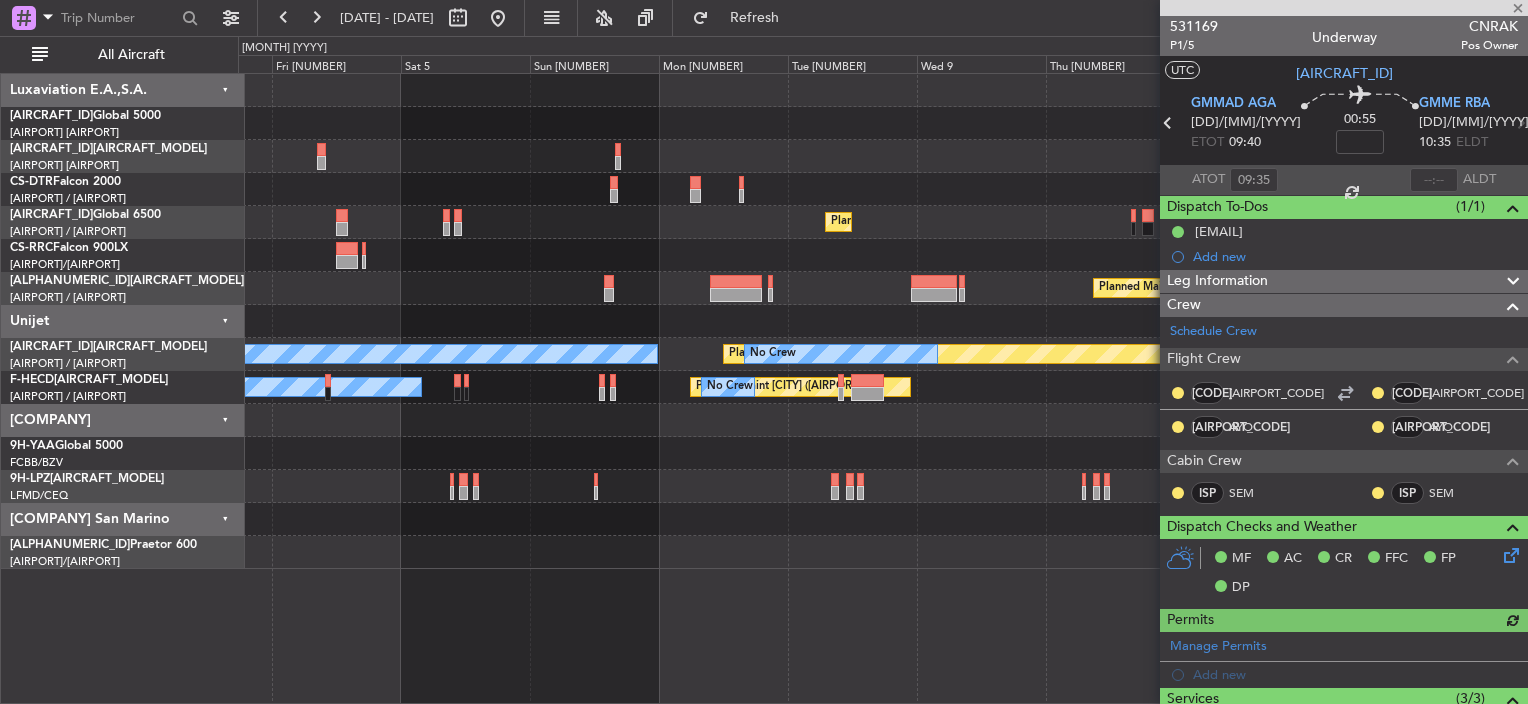 click on "Planned Maint [CITY]
Planned Maint [CITY]
No Crew
Planned Maint [CITY]
A/C Unavailable
Unplanned Maint [CITY]
No Crew
Planned Maint [CITY]
Planned Maint [CITY]
Planned Maint [CITY]
Planned Maint [CITY]
No Crew
A/C Unavailable
No Crew
No Crew
No Crew
Planned Maint [CITY]
No Crew
A/C Unavailable" at bounding box center (882, 321) 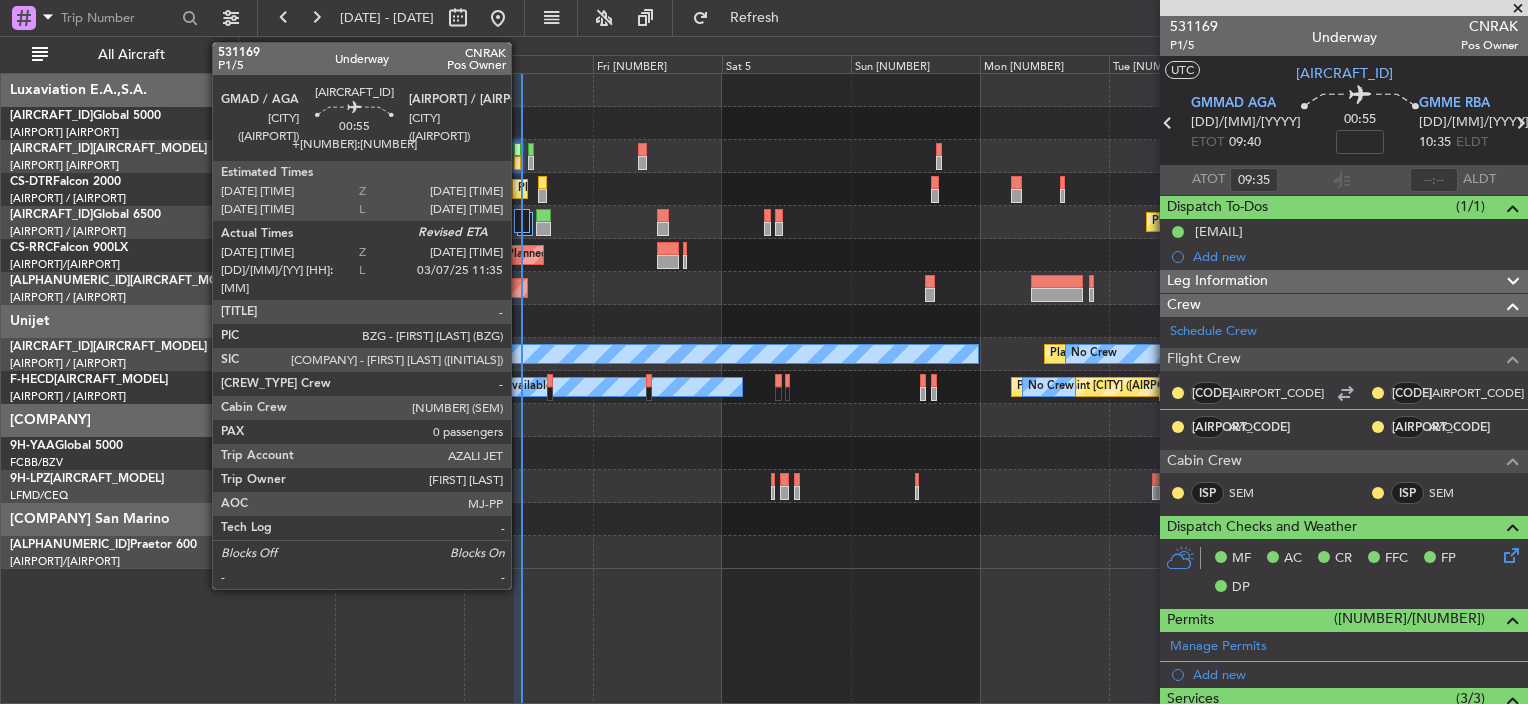 click at bounding box center (517, 150) 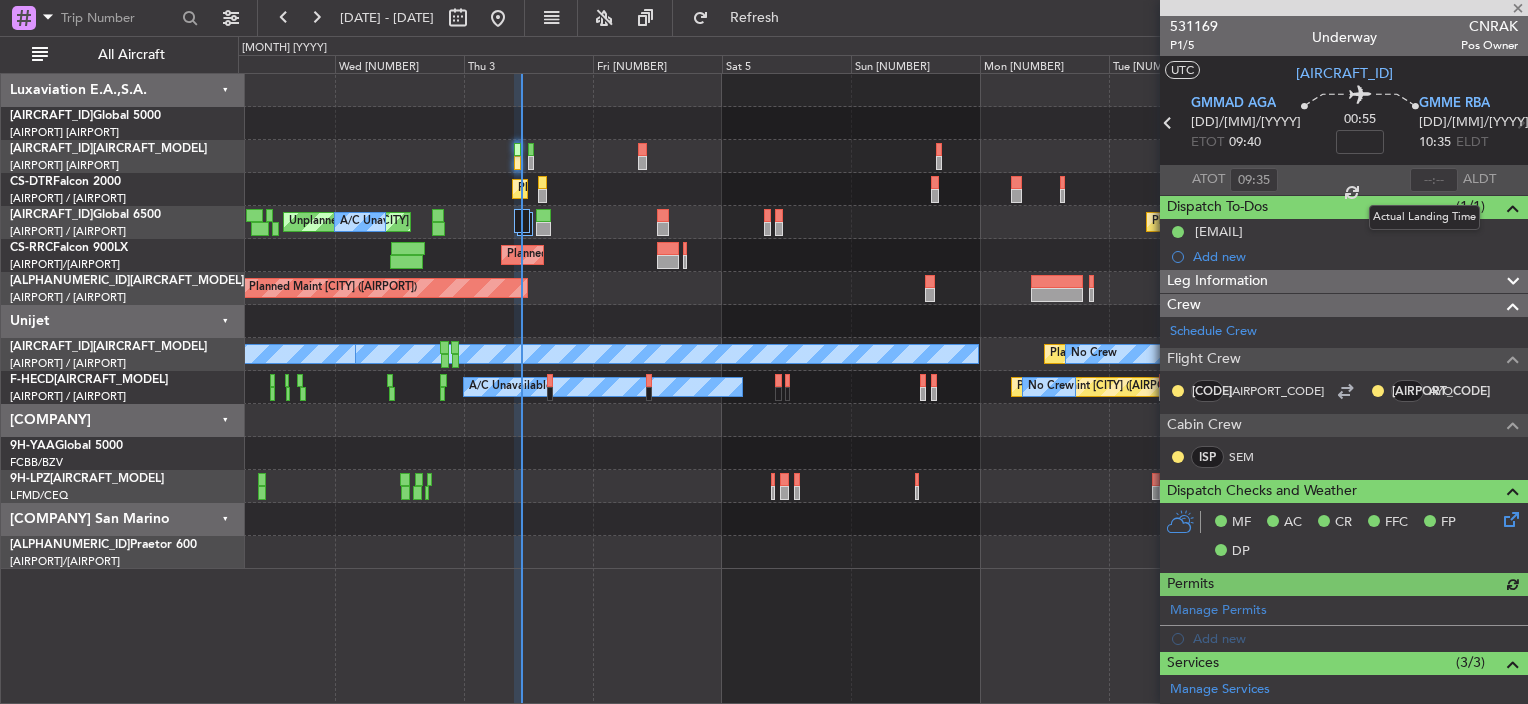 click at bounding box center [1434, 180] 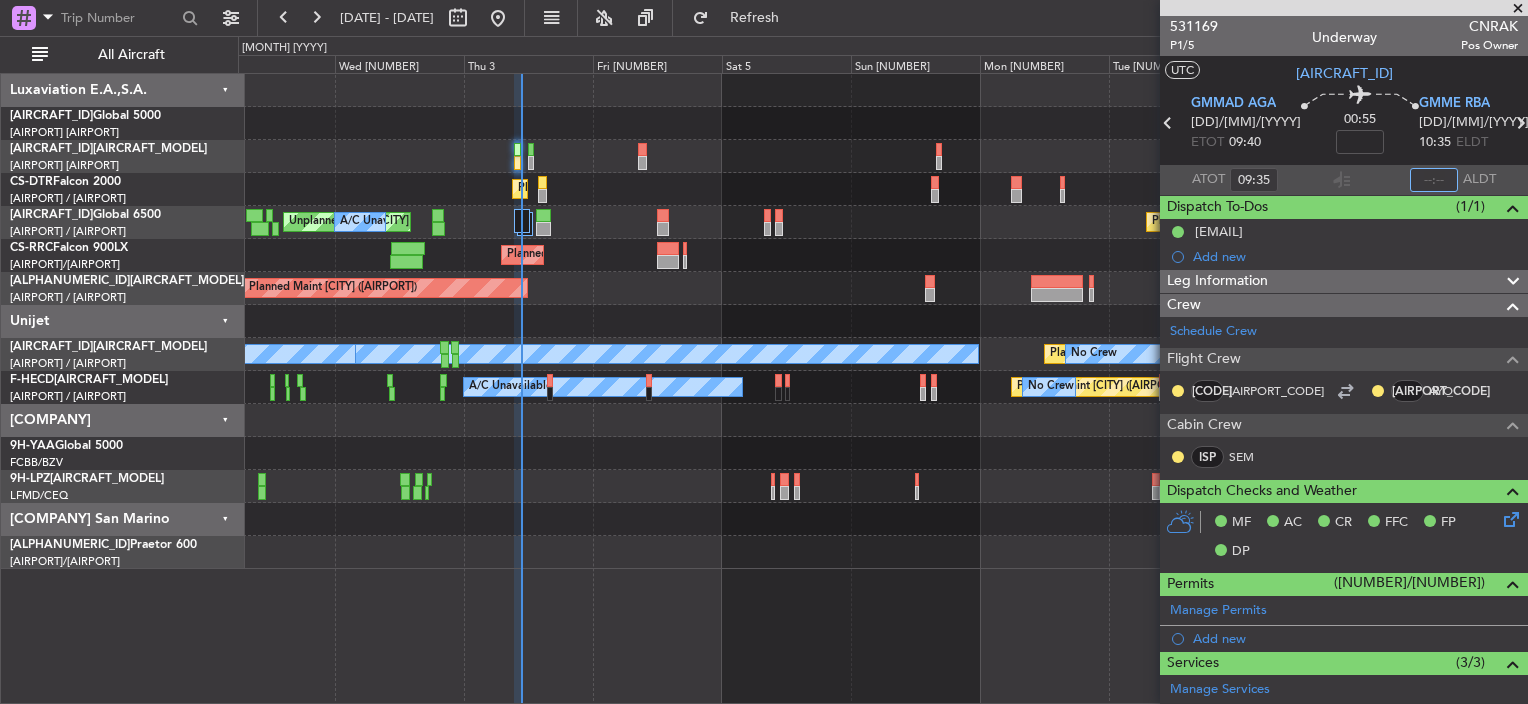 click at bounding box center [1434, 180] 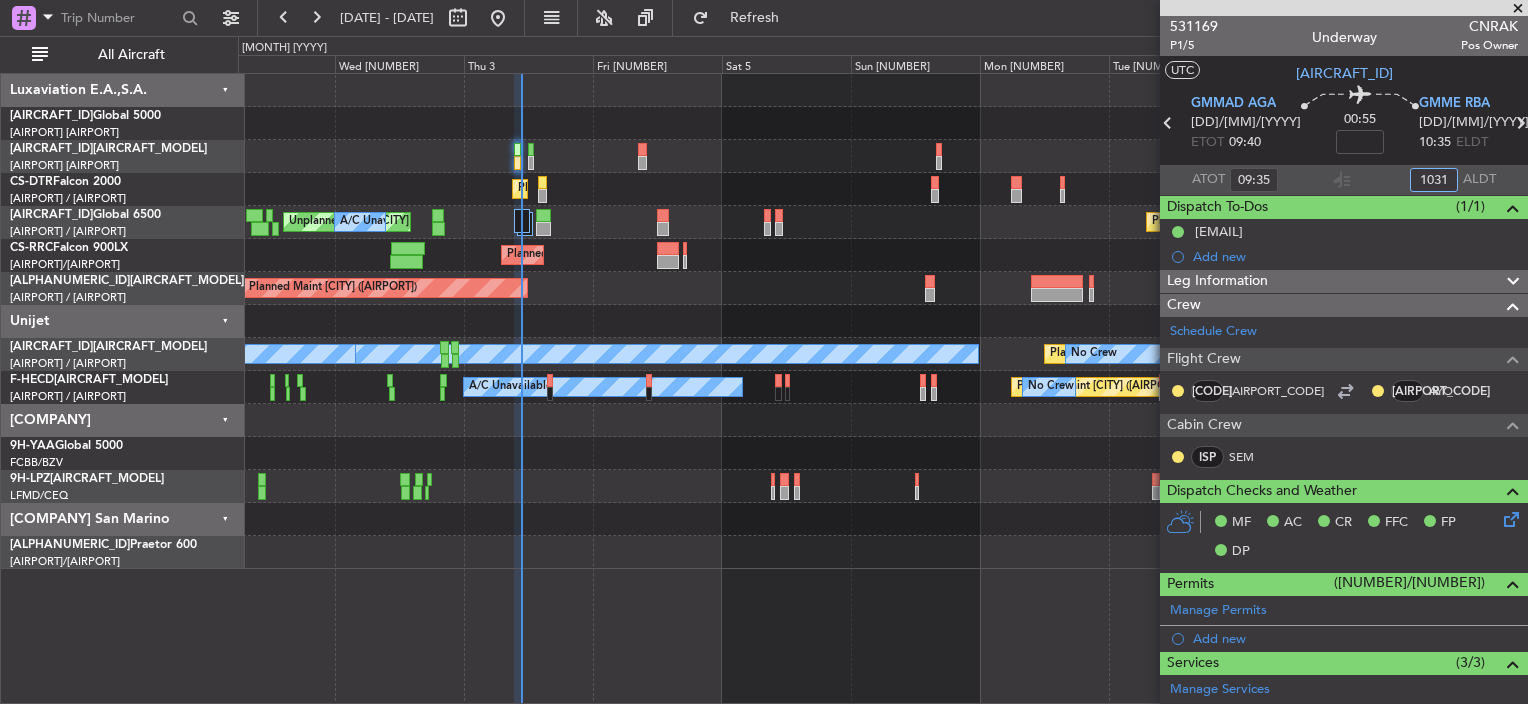 click at bounding box center (882, 90) 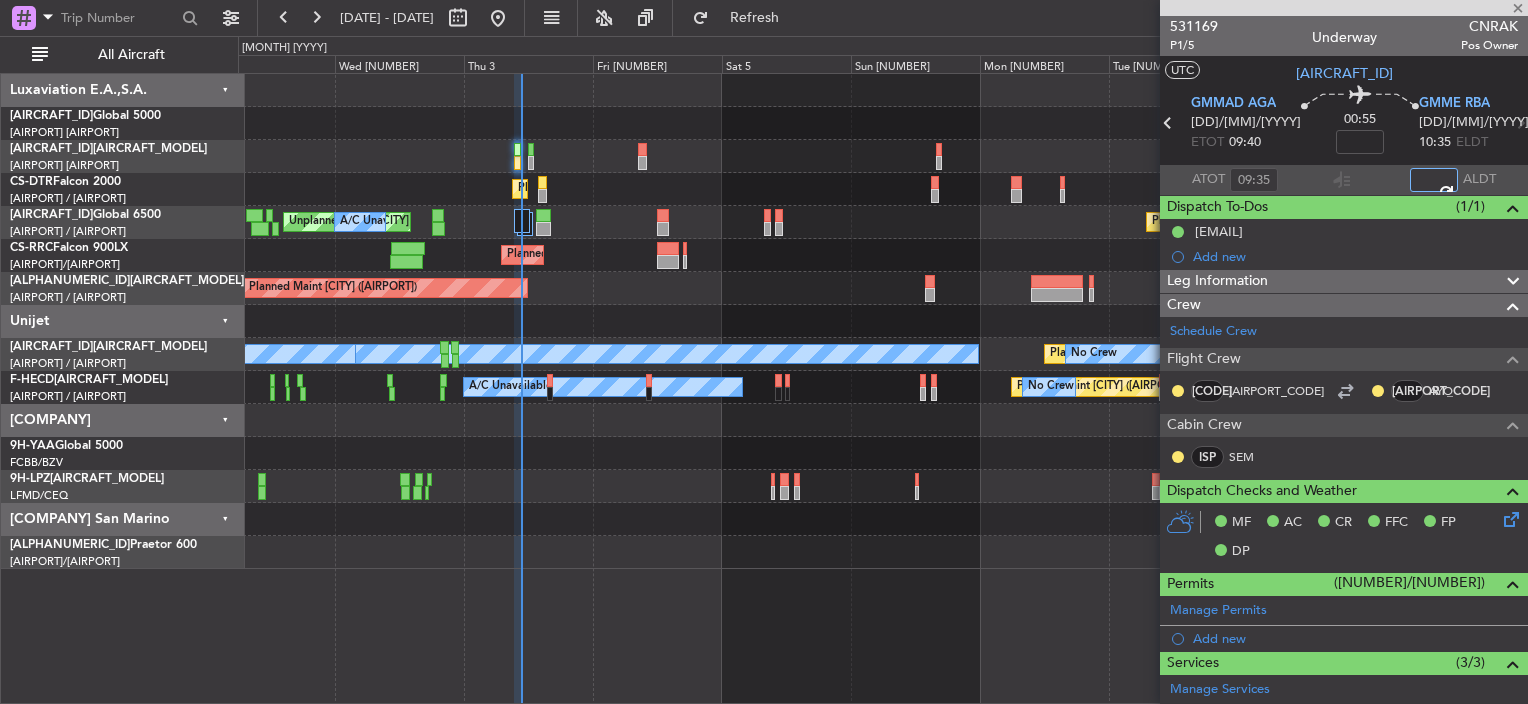 type on "10:31" 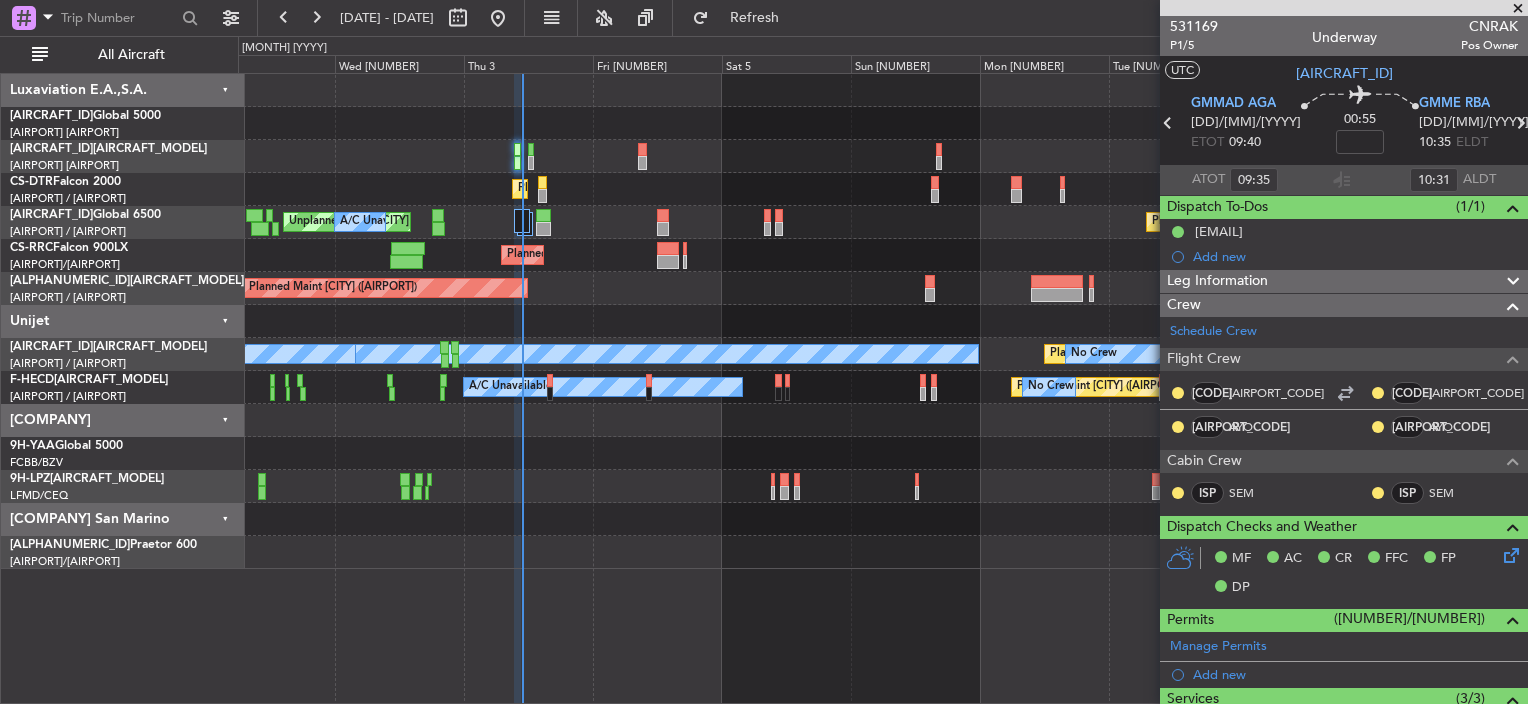 click on "Planned Maint [CITY]
No Crew" at bounding box center (882, 189) 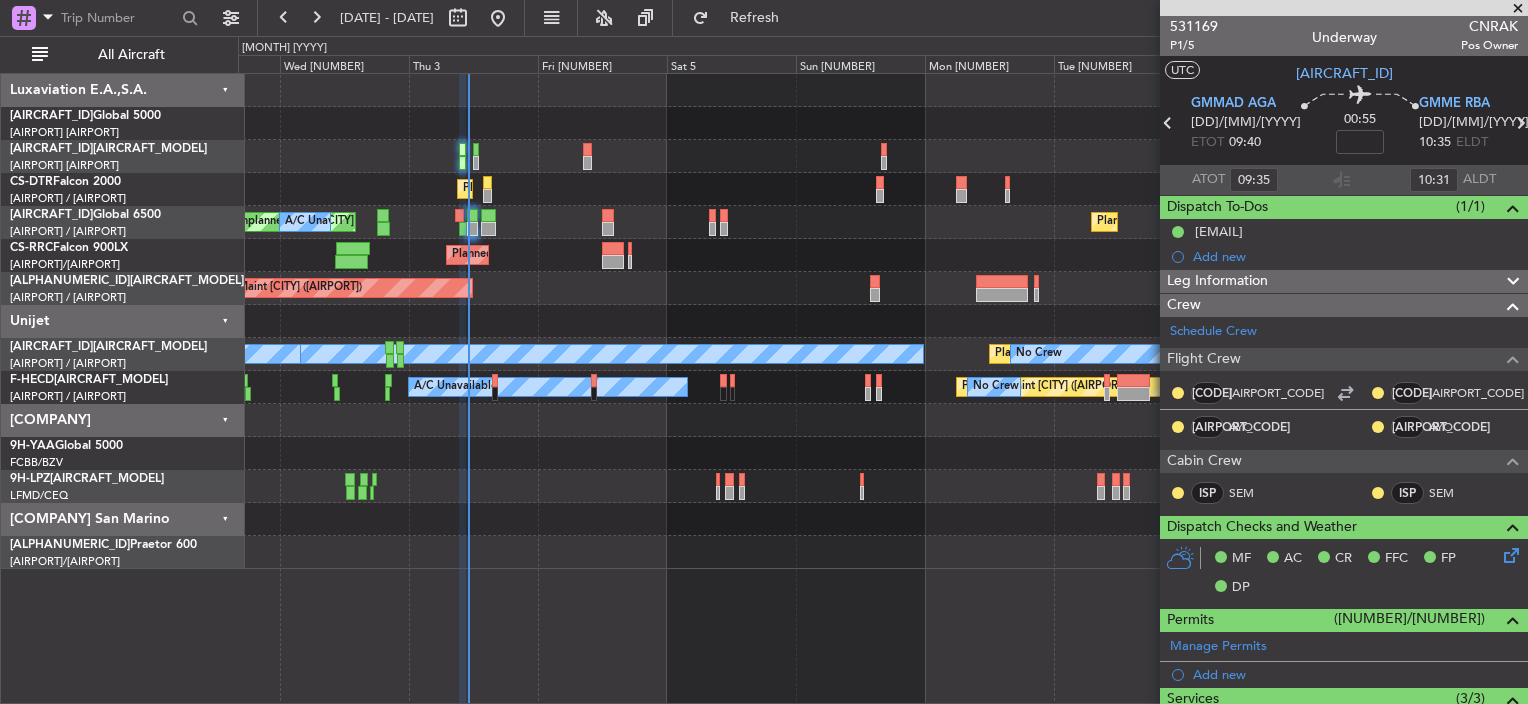 click at bounding box center [882, 123] 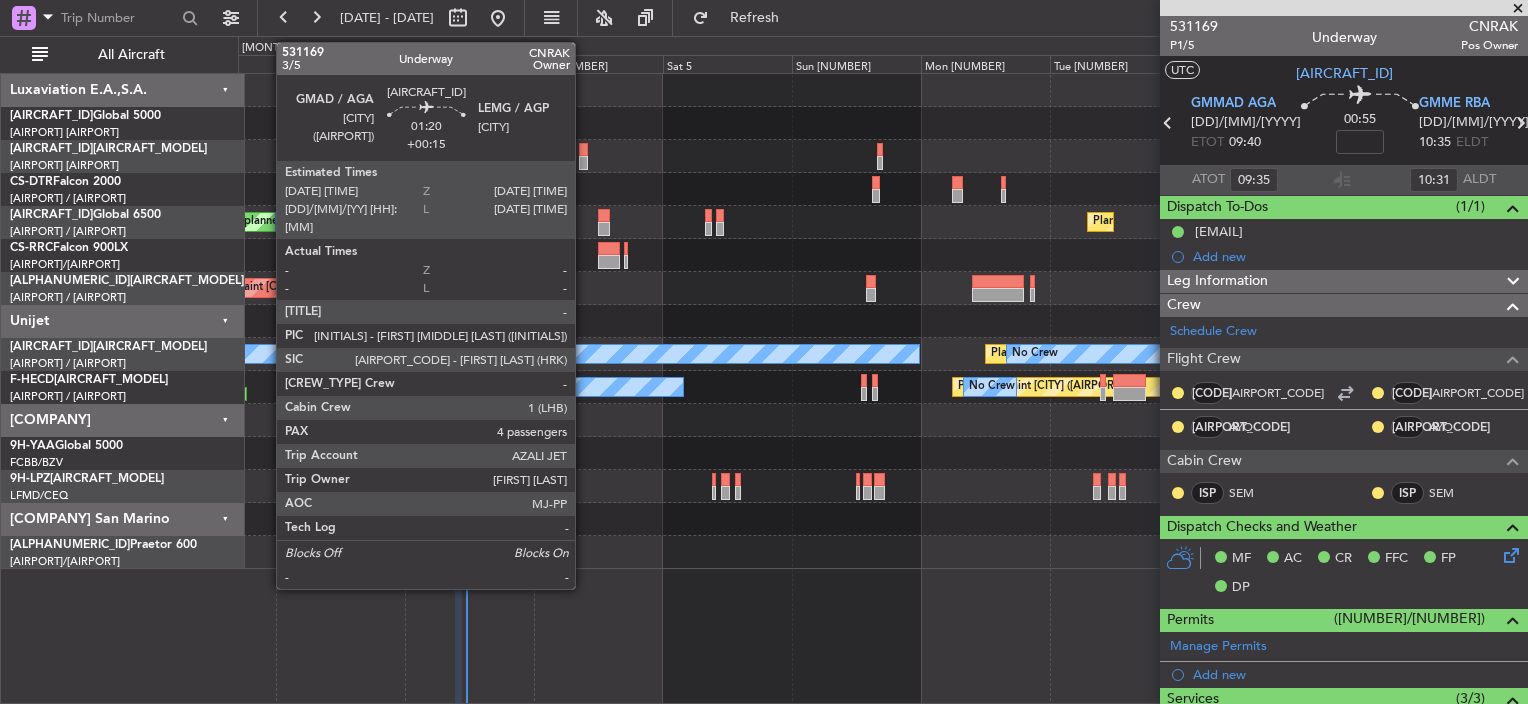 click at bounding box center [583, 150] 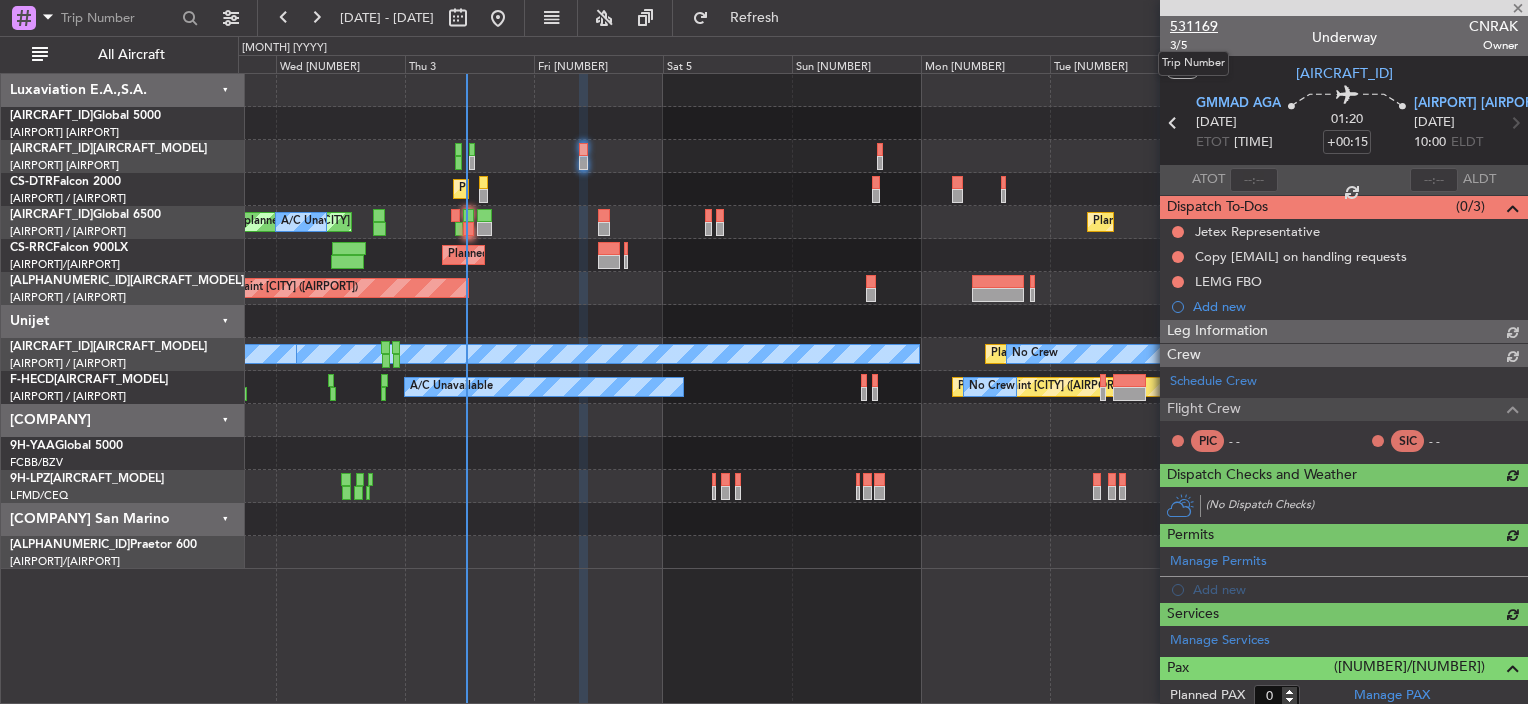 click on "531169" at bounding box center (1194, 26) 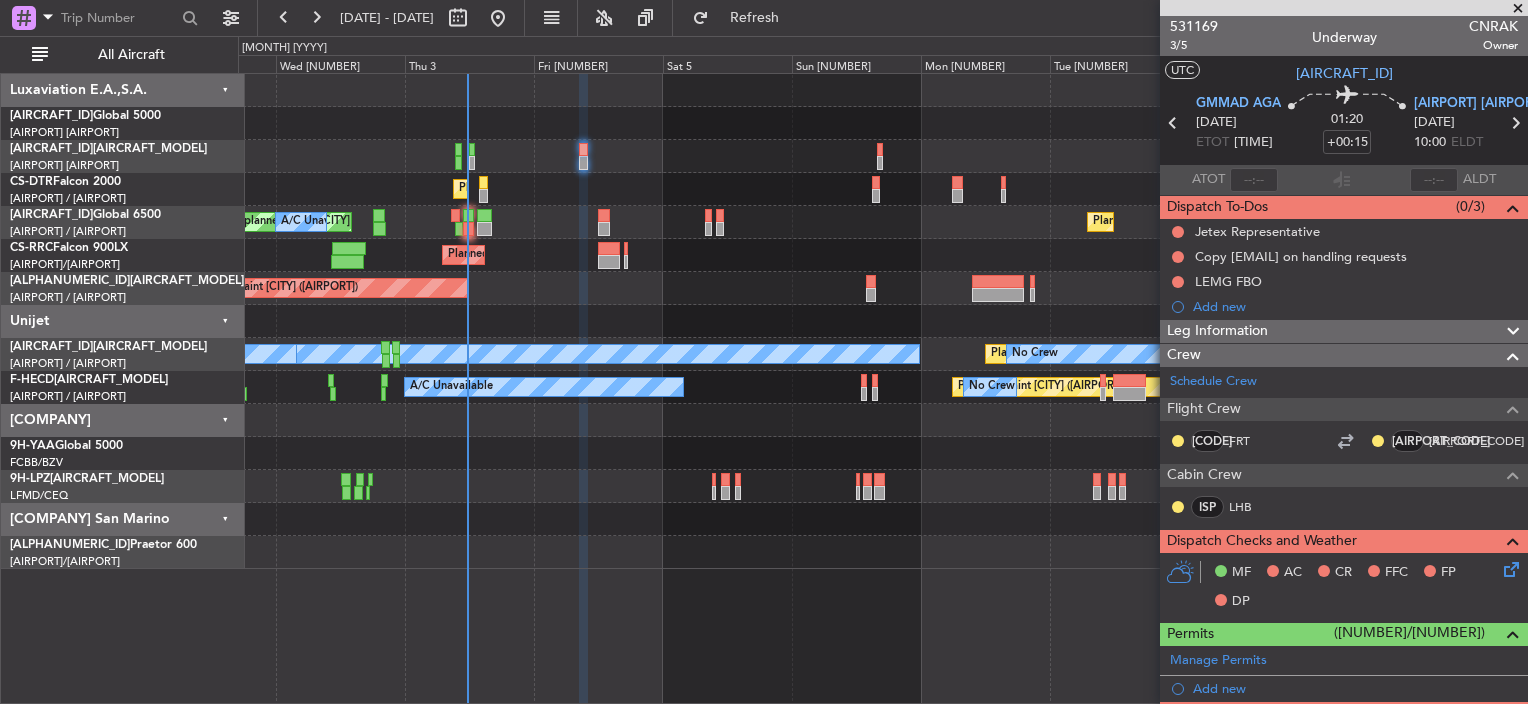 click at bounding box center [1518, 9] 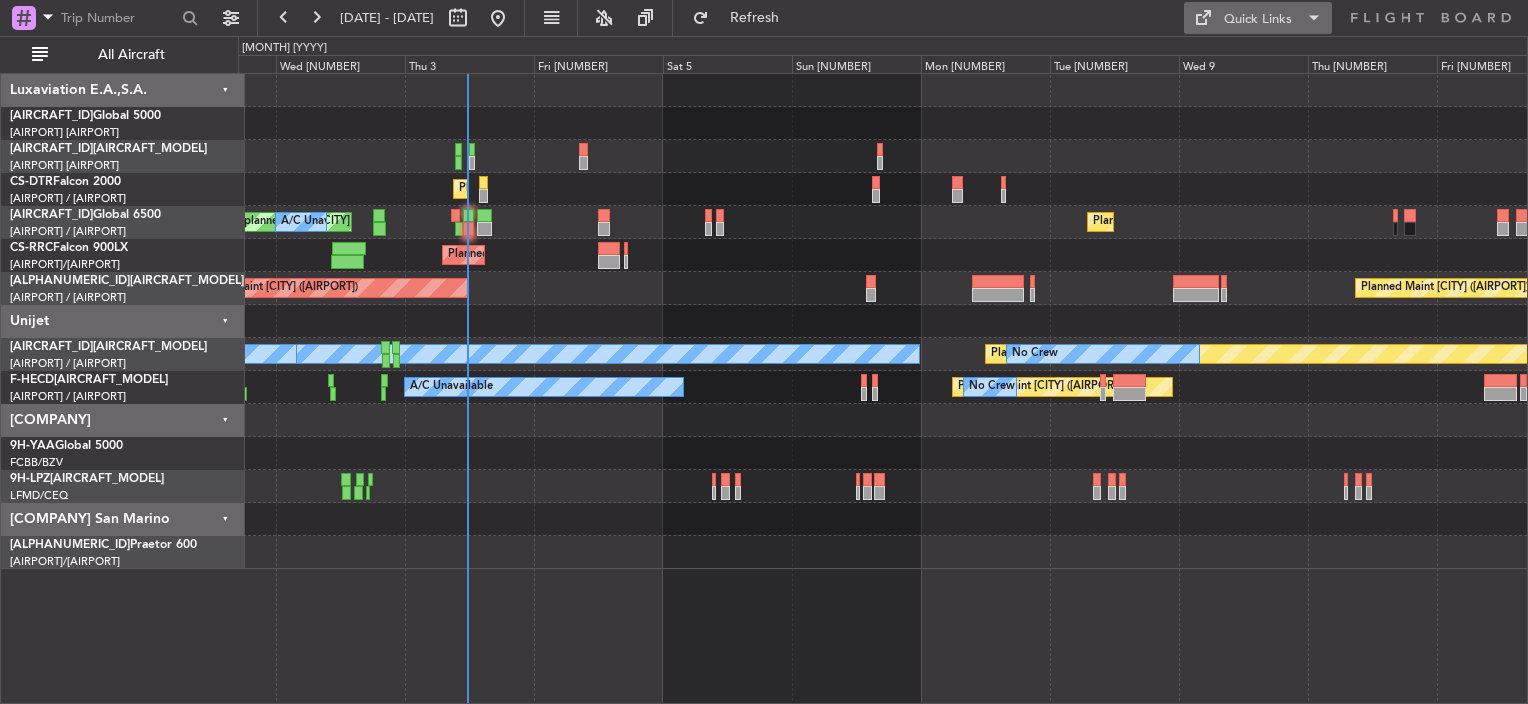 click on "Quick Links" at bounding box center [1258, 20] 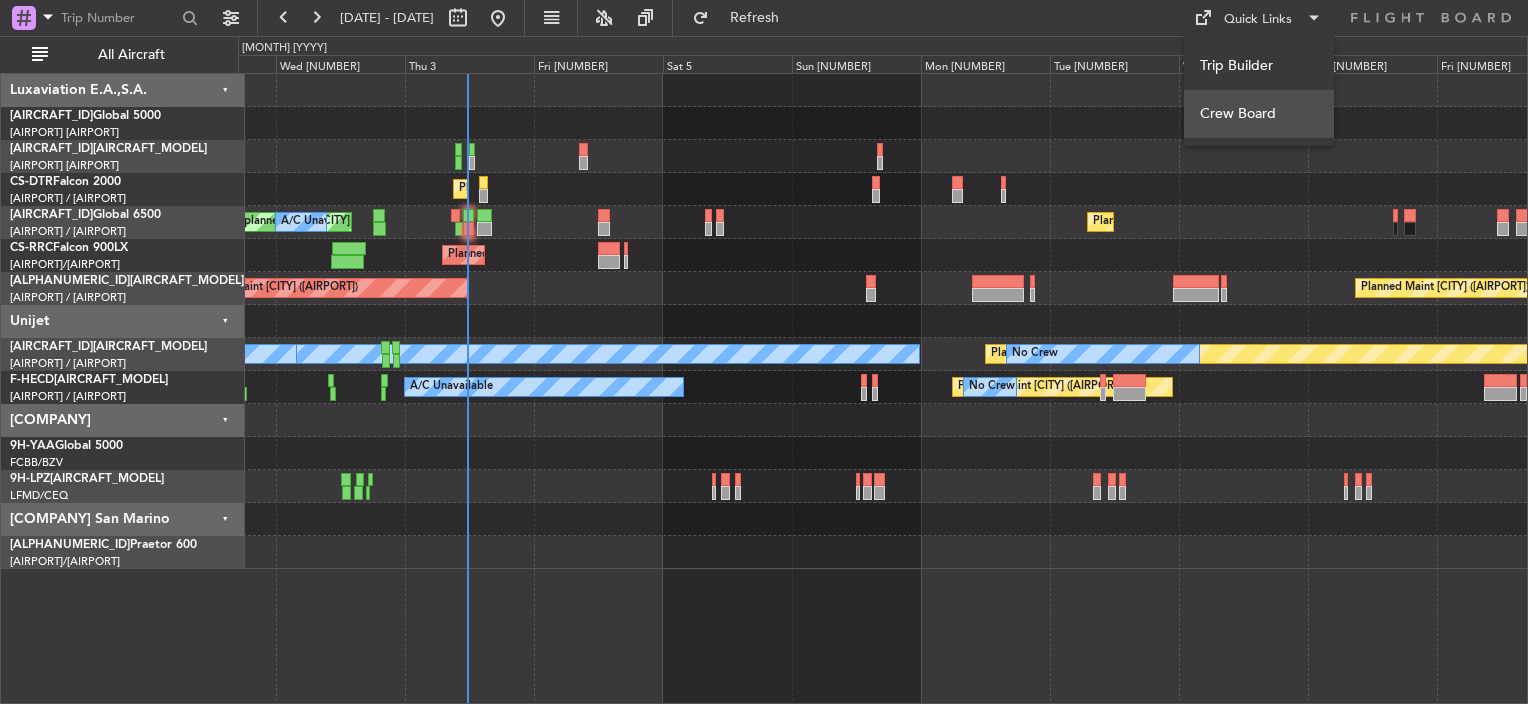click on "Crew Board" at bounding box center [1259, 114] 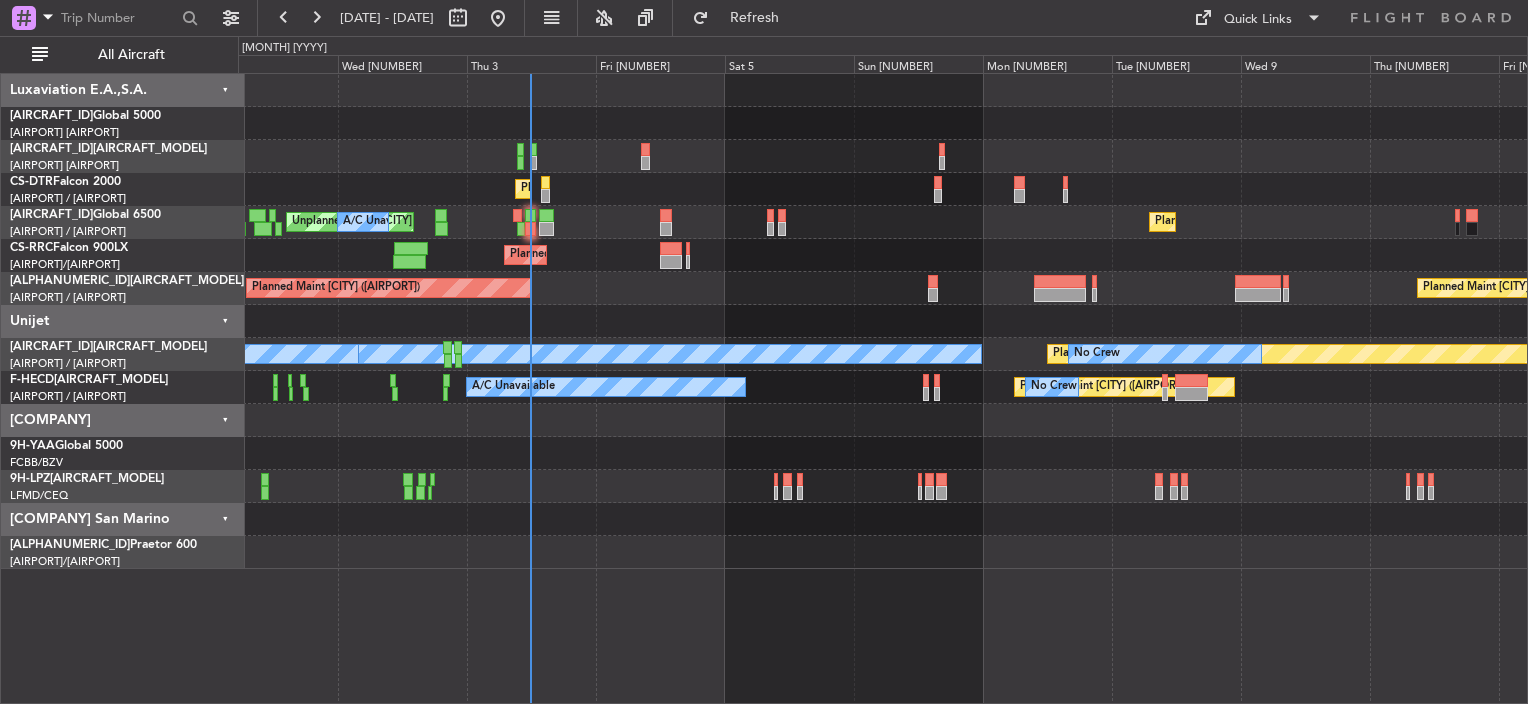 click on "Planned Maint [CITY] ([AIRPORT])" at bounding box center (882, 156) 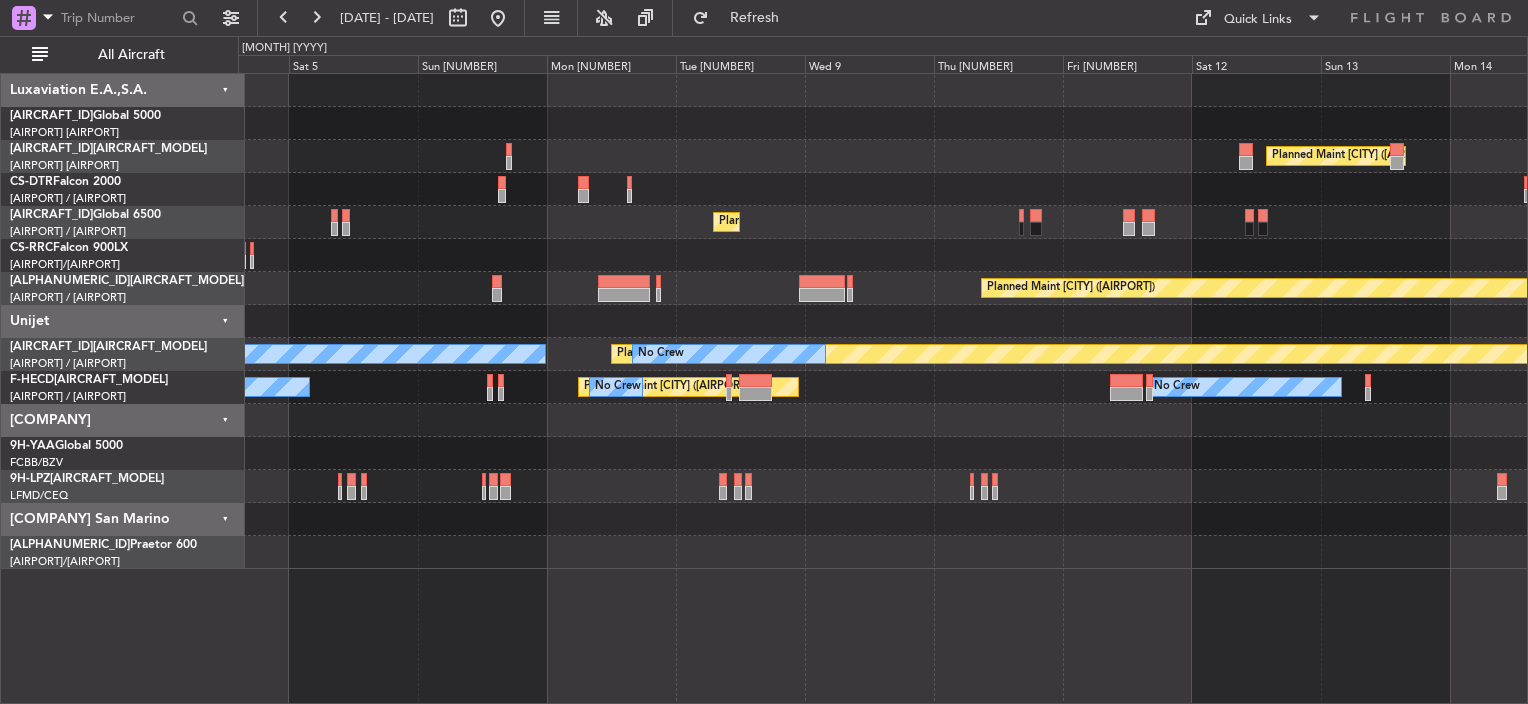 click on "Planned Maint [CITY]
Planned Maint [CITY]
No Crew
Planned Maint [CITY]
A/CUnavailable
Unplanned Maint [CITY]
No Crew
Planned Maint [CITY]
Planned Maint [CITY]
Planned Maint [CITY]
Planned Maint [CITY]
No Crew
A/C Unavailable
No Crew
No Crew
No Crew
Planned Maint [CITY]
No Crew
A/C Unavailable" at bounding box center [882, 321] 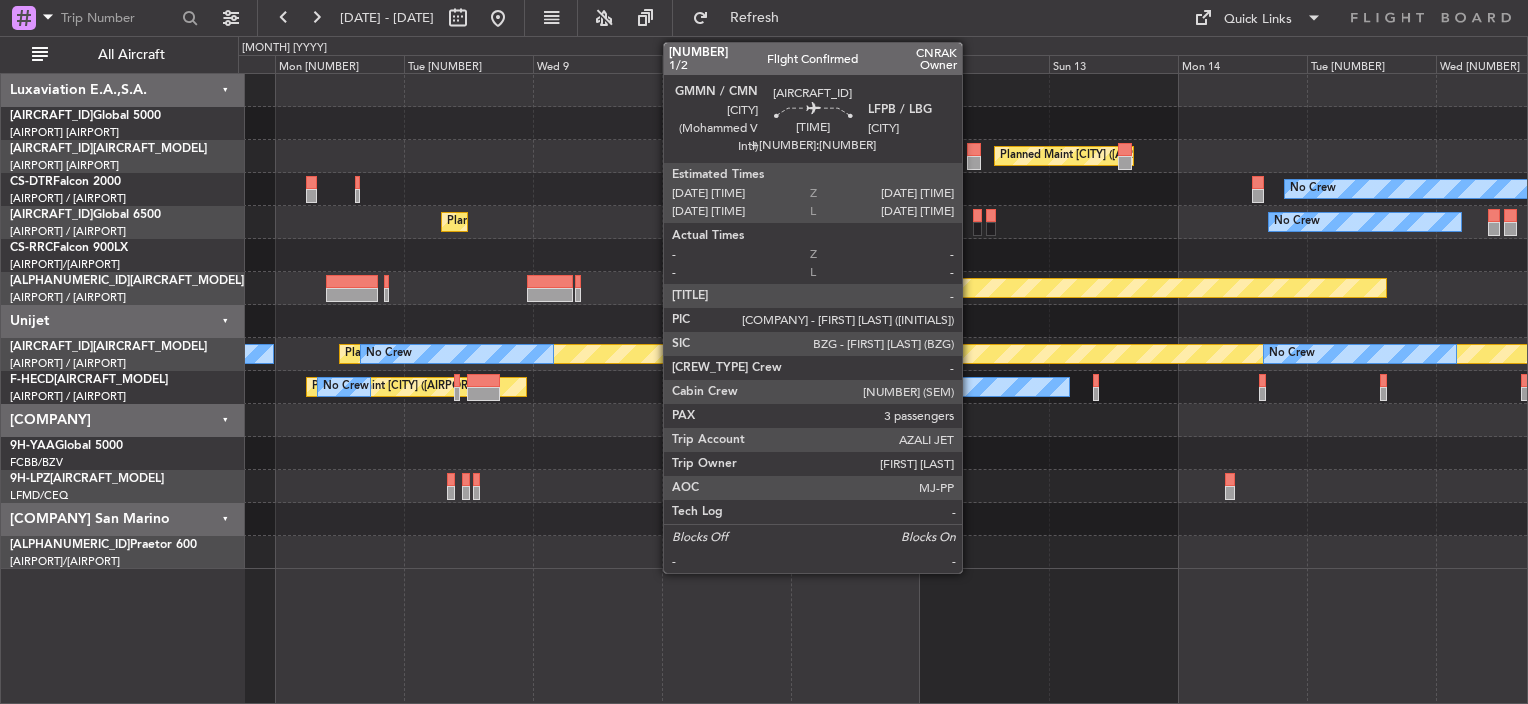 click at bounding box center [237, 150] 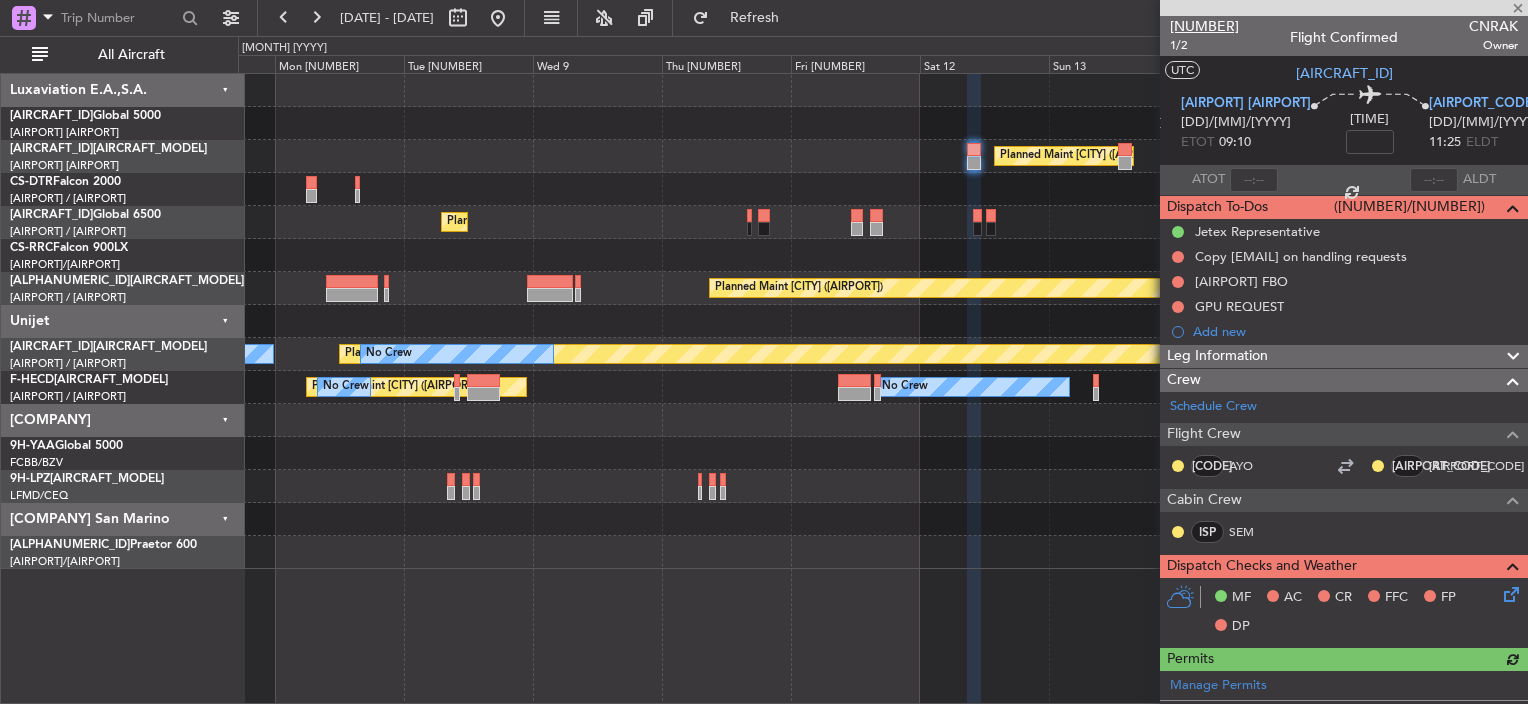click on "[NUMBER]" at bounding box center [1204, 26] 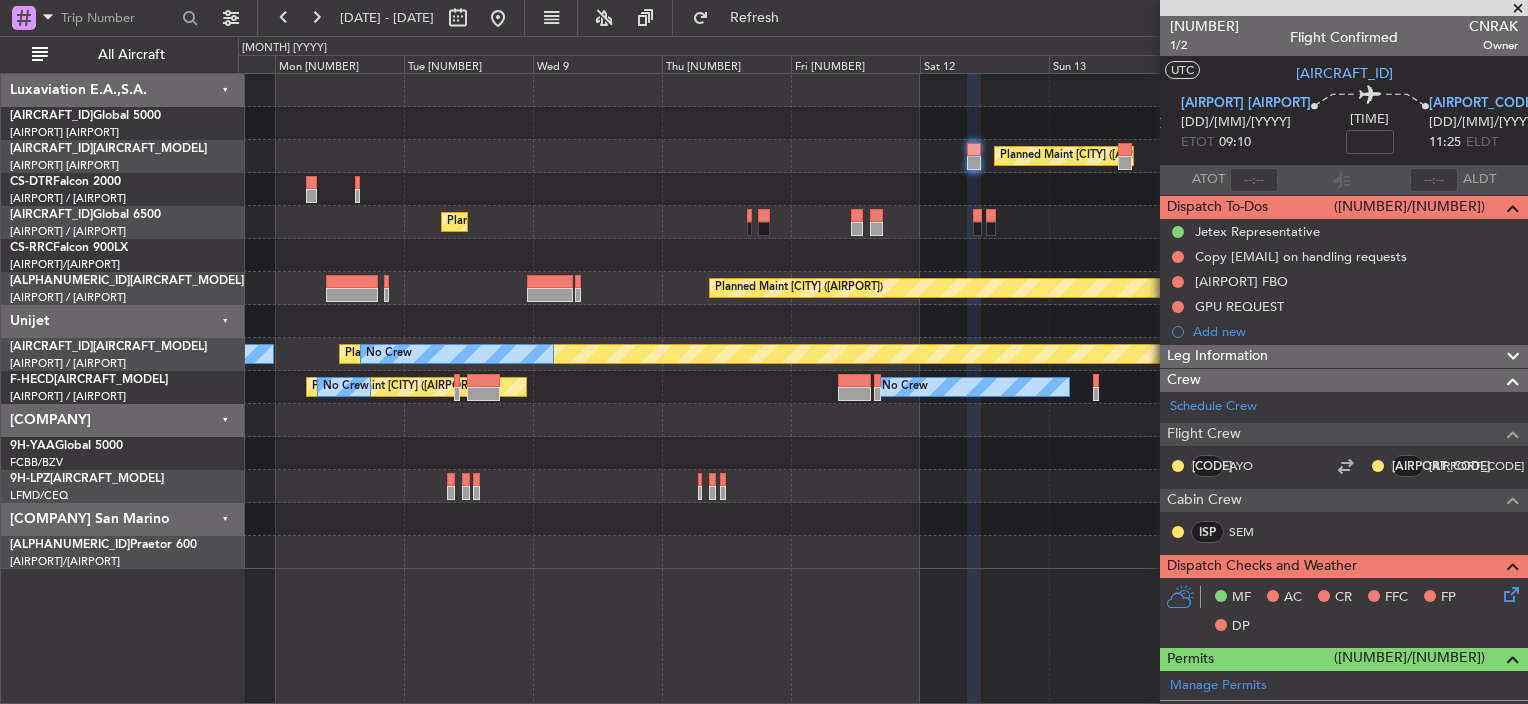 click on "[DATE] - [DATE]  Refresh Quick Links All Aircraft
Planned Maint [CITY]
No Crew
No Crew
Planned Maint [CITY]
Planned Maint [CITY]
Planned Maint [CITY]
No Crew
A/C Unavailable
No Crew
No Crew
Planned Maint [CITY]
No Crew
A/CUnavailable
Luxaviation E.A.,S.A.
CN-KAS  Global 5000
GMMN/CMN
[CITY]
CN-RAK  Global 6000
GMMN/CMN
[CITY]
CS-DTR  Falcon 2000
LFPB/LBG
[CITY]" at bounding box center (764, 352) 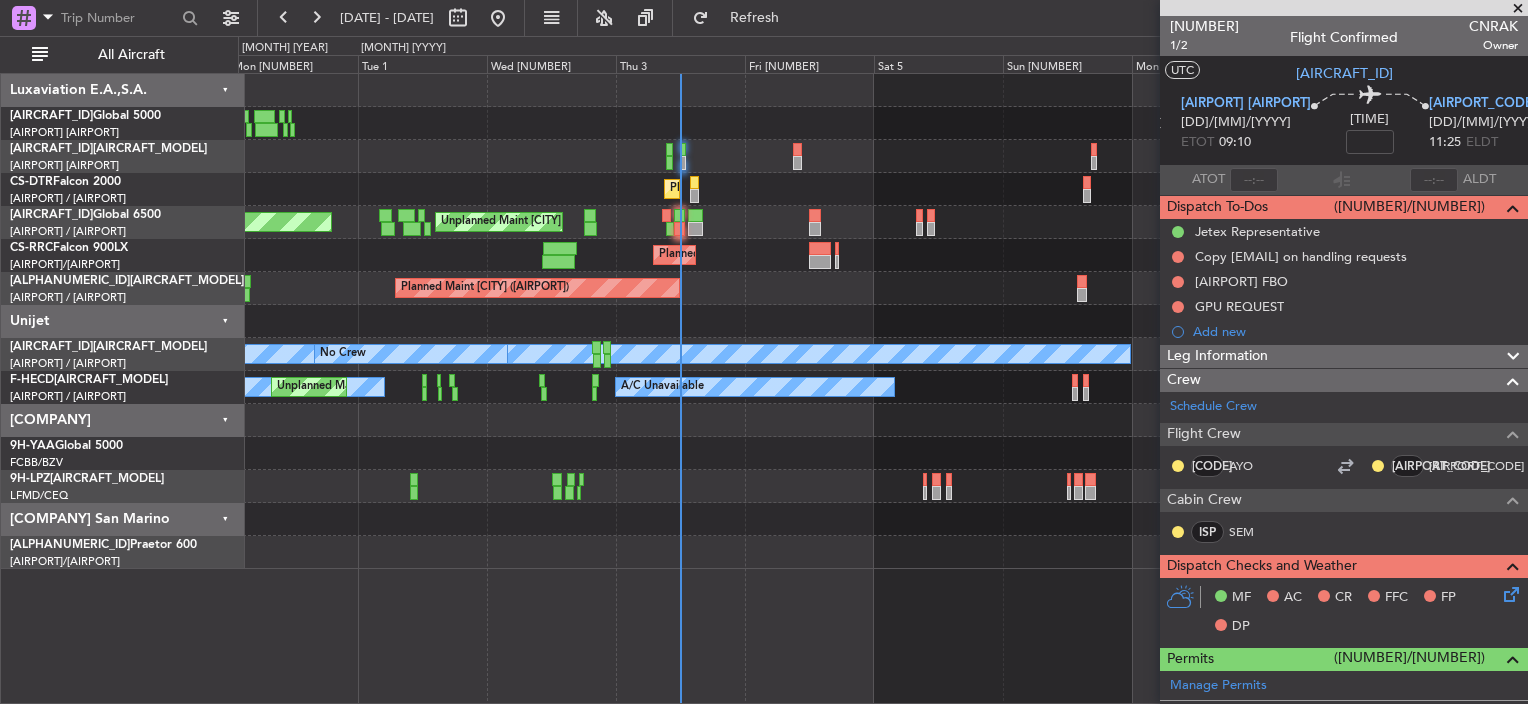 click on "Planned Maint [CITY]
Planned Maint [CITY]
No Crew
Planned Maint [CITY]
Planned Maint [CITY]
Planned Maint [CITY]
Planned Maint [CITY]
Planned Maint [CITY]
A/C Unavailable
No Crew
No Crew
Planned Maint [CITY]
No Crew
A/C Unavailable
No Crew
Unplanned Maint [CITY]
No Crew
Planned Maint [CITY]
Planned Maint [CITY]
Planned Maint [CITY]
Planned Maint [CITY]
A/C Unavailable
No Crew
No Crew
No Crew
Planned Maint [CITY]
No Crew
A/C Unavailable" at bounding box center [882, 321] 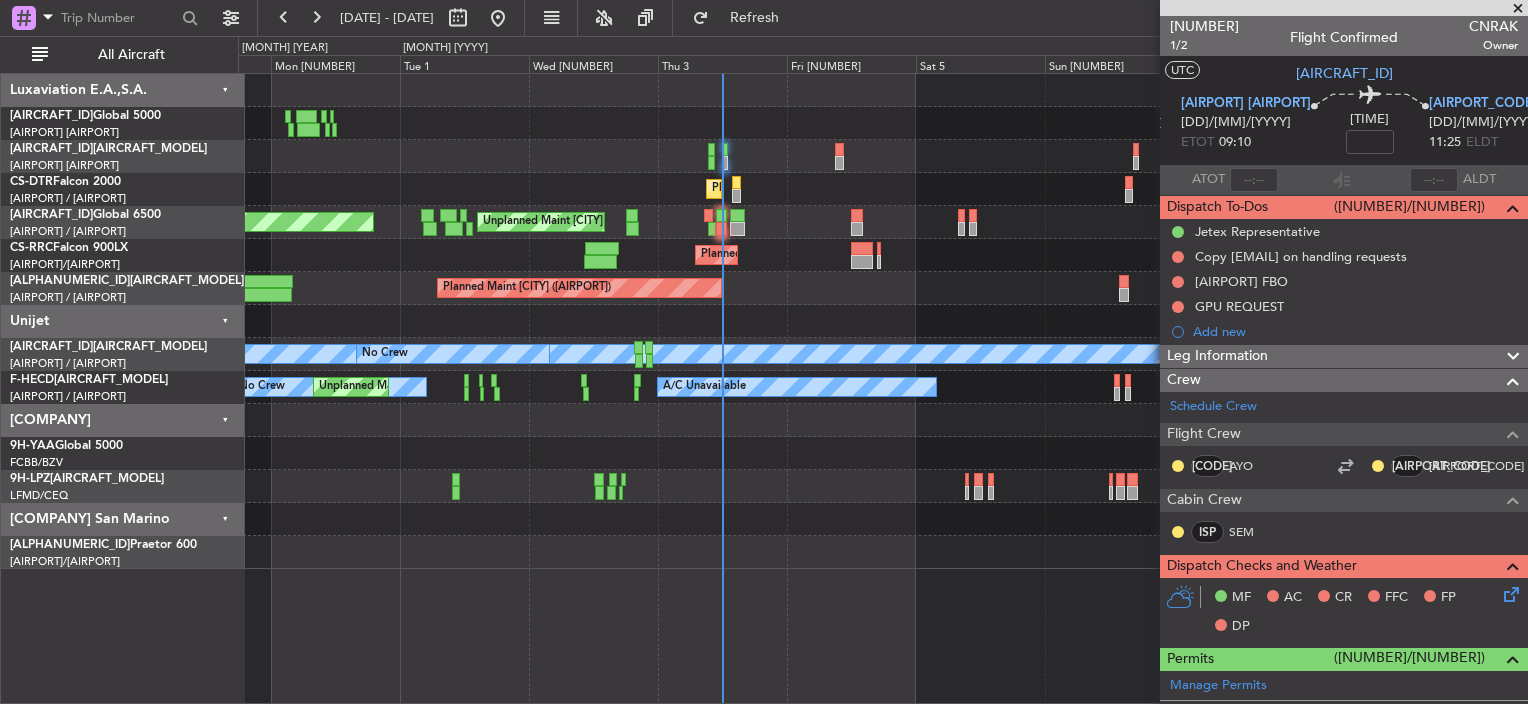 click on "Planned Maint [CITY] ([AIRPORT])
A/C Unavailable
Unplanned Maint [CITY] ([AIRPORT])
Planned Maint [CITY] ([AIRPORT])
A/C Unavailable" at bounding box center [882, 222] 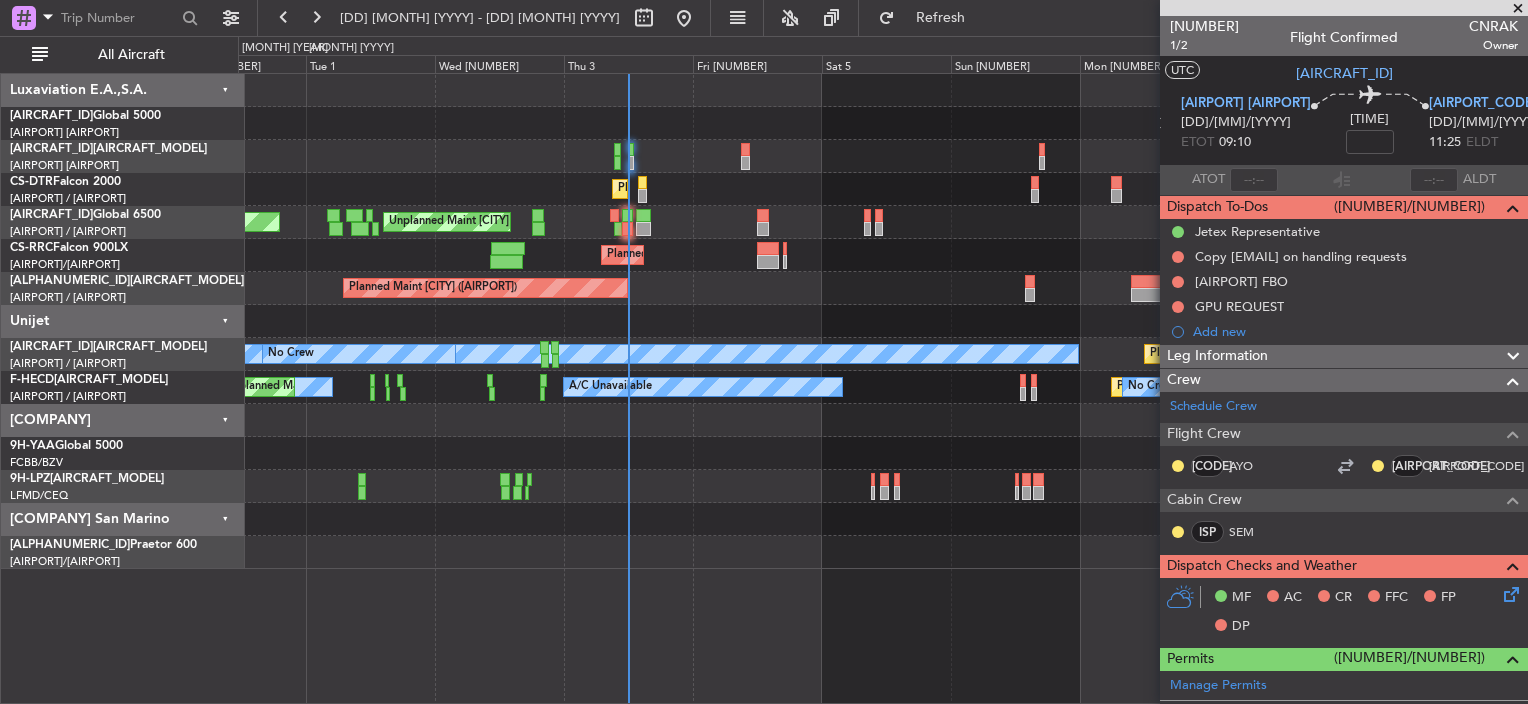 click on "Planned Maint [CITY] ([AIRPORT])" at bounding box center (882, 156) 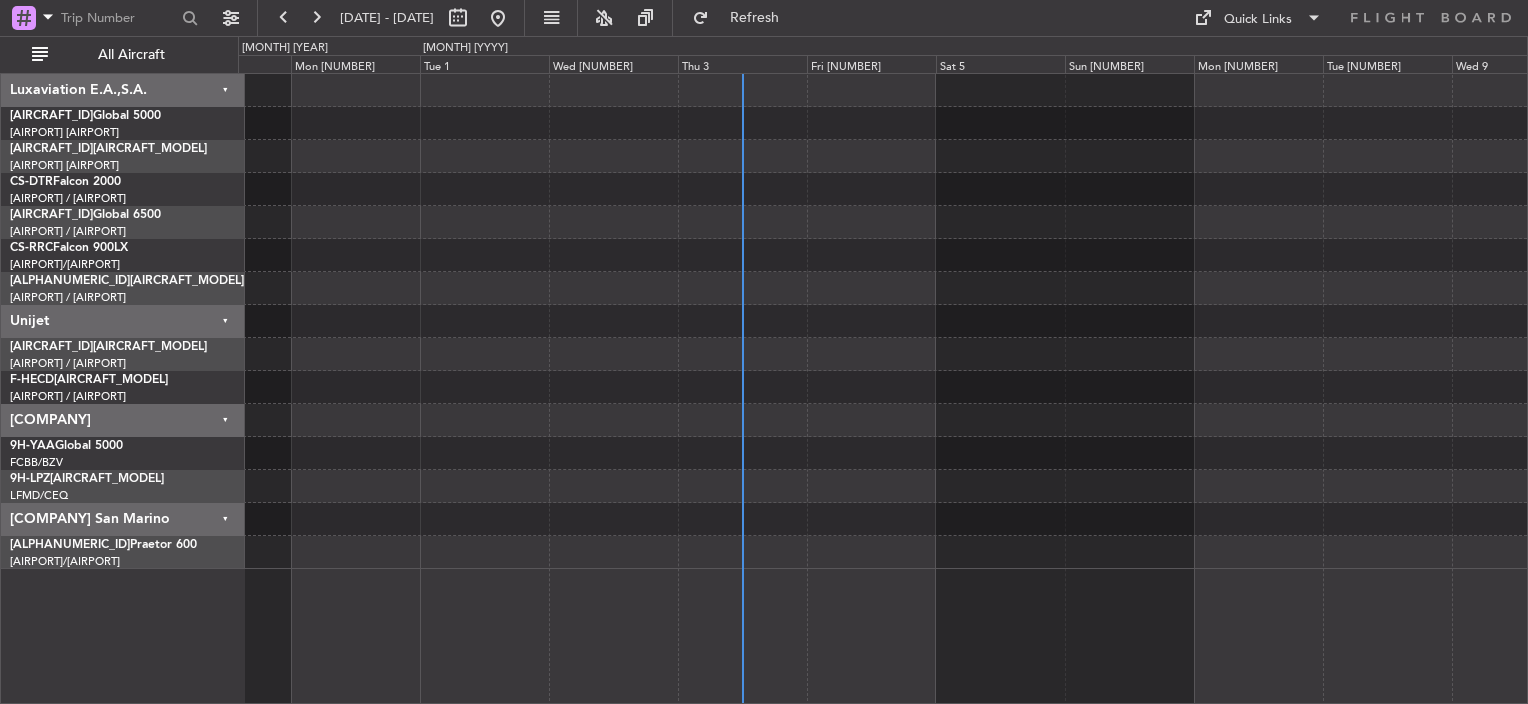 click at bounding box center [882, 321] 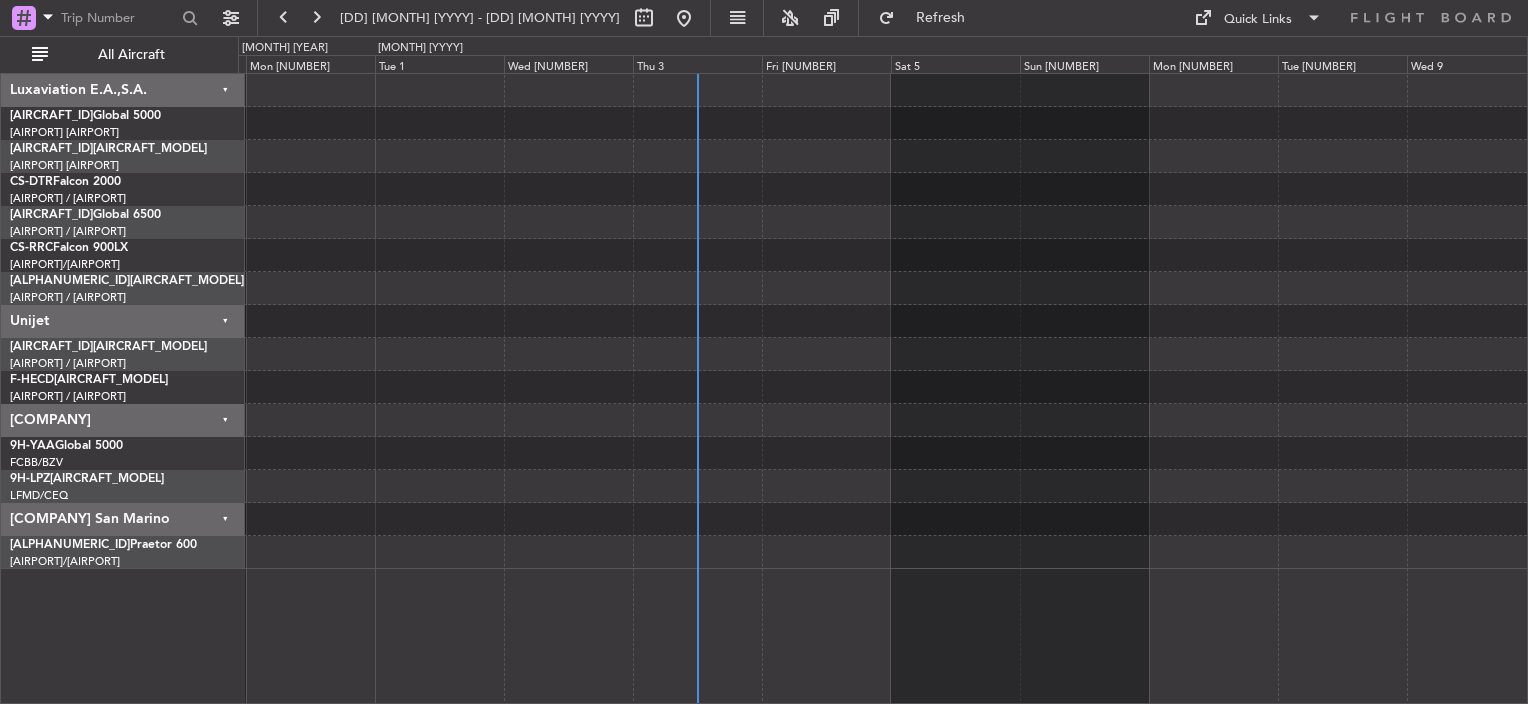 click at bounding box center [882, 222] 